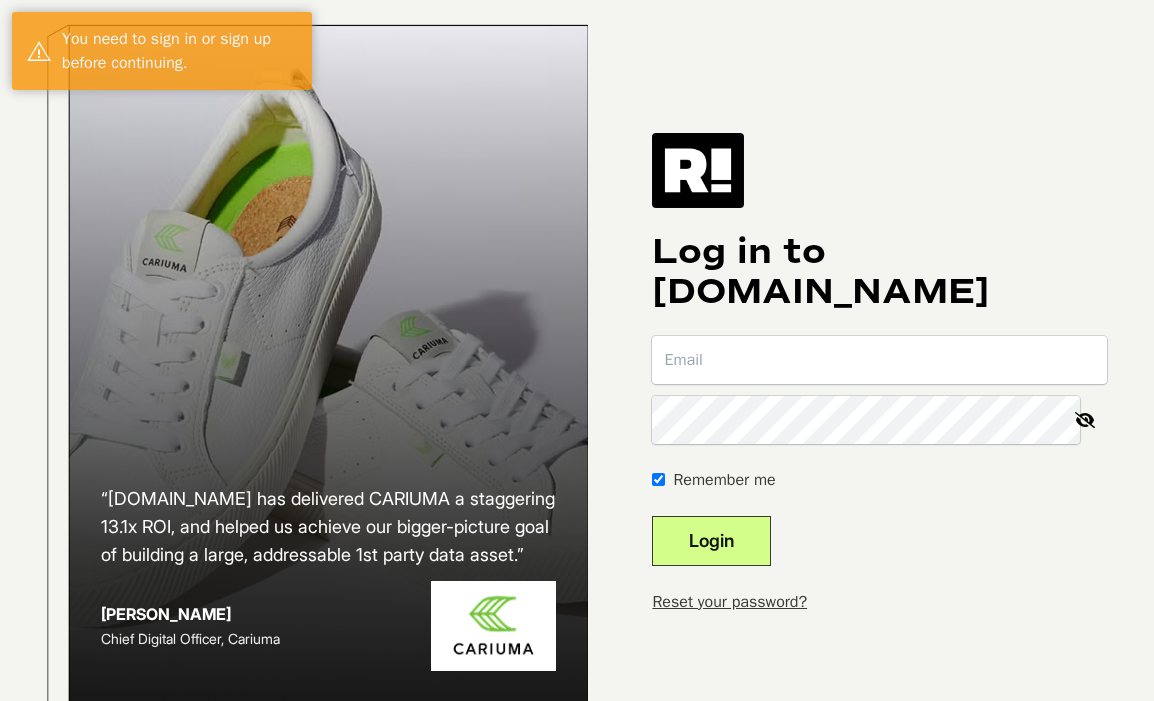 scroll, scrollTop: 0, scrollLeft: 0, axis: both 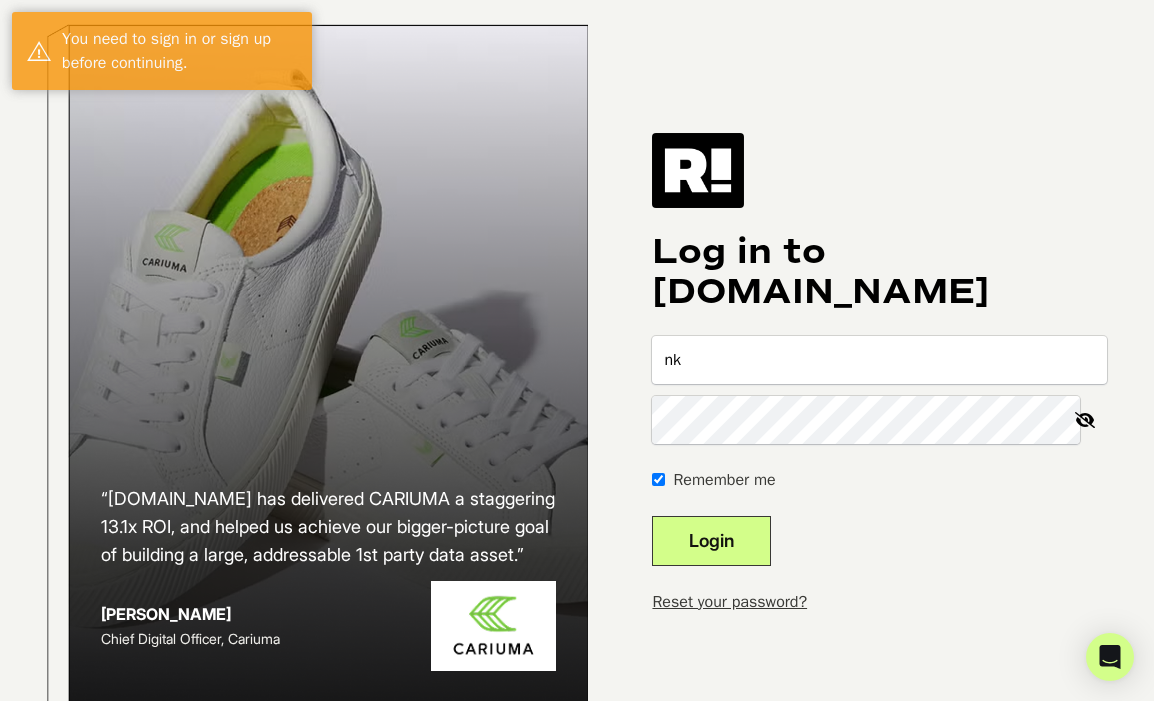 type on "[EMAIL_ADDRESS][DOMAIN_NAME]" 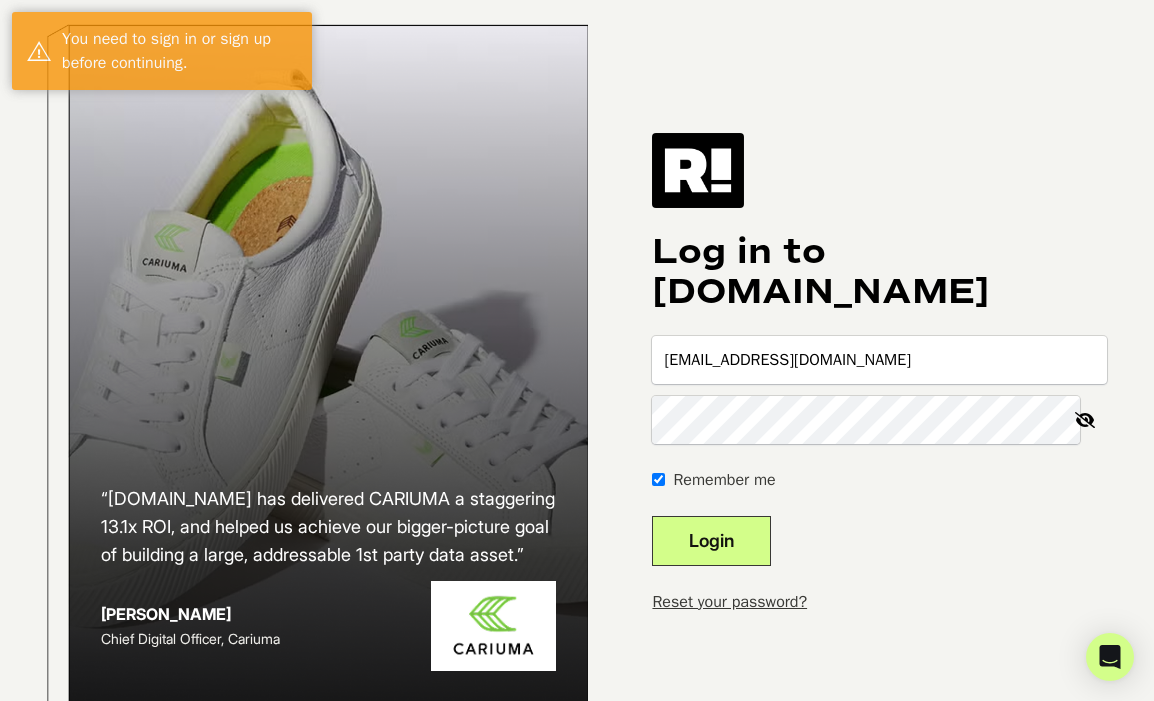 click on "Login" at bounding box center [711, 541] 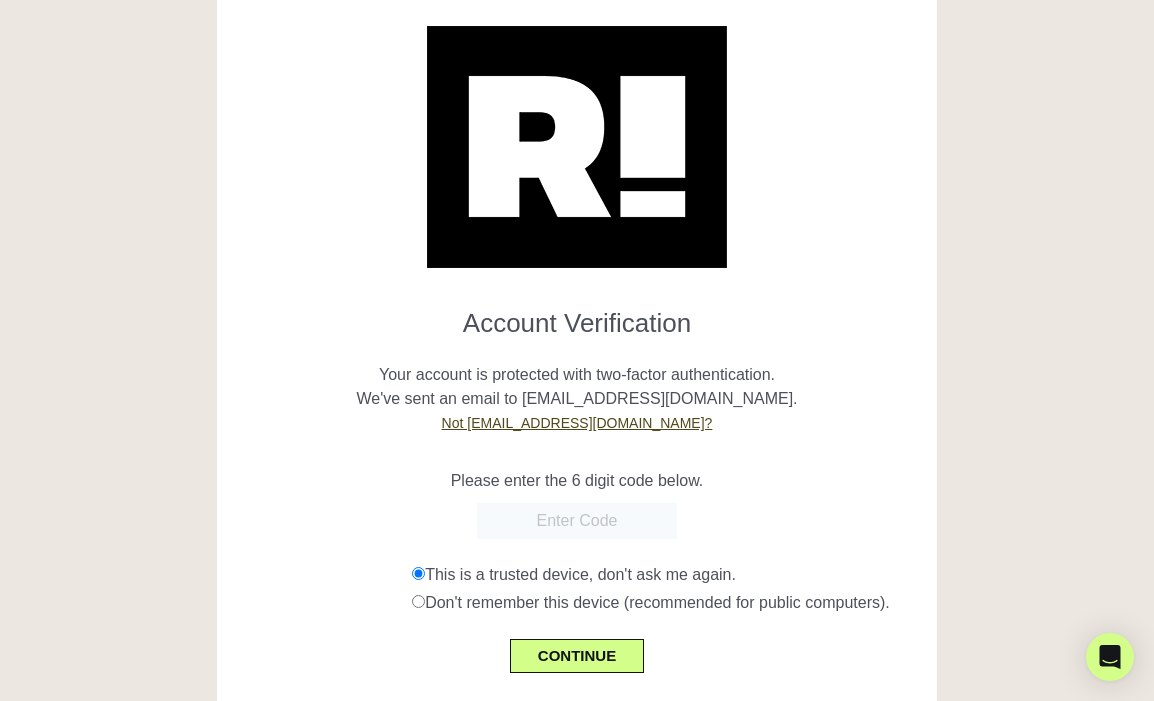 scroll, scrollTop: 63, scrollLeft: 0, axis: vertical 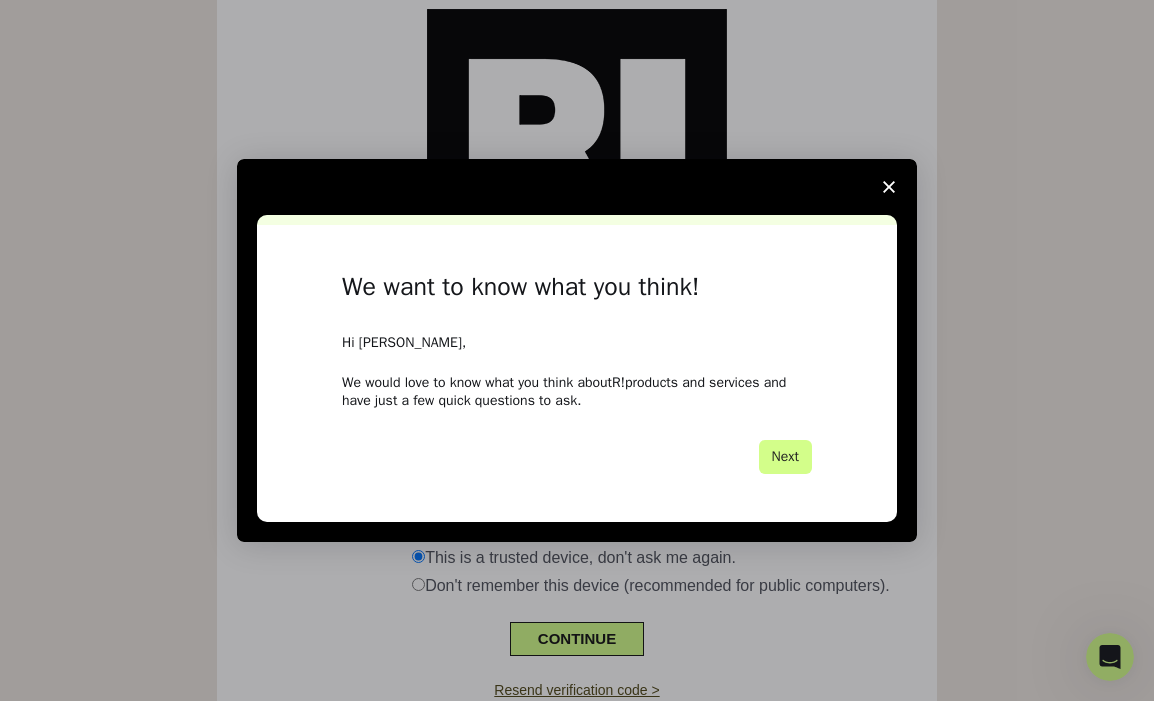 click 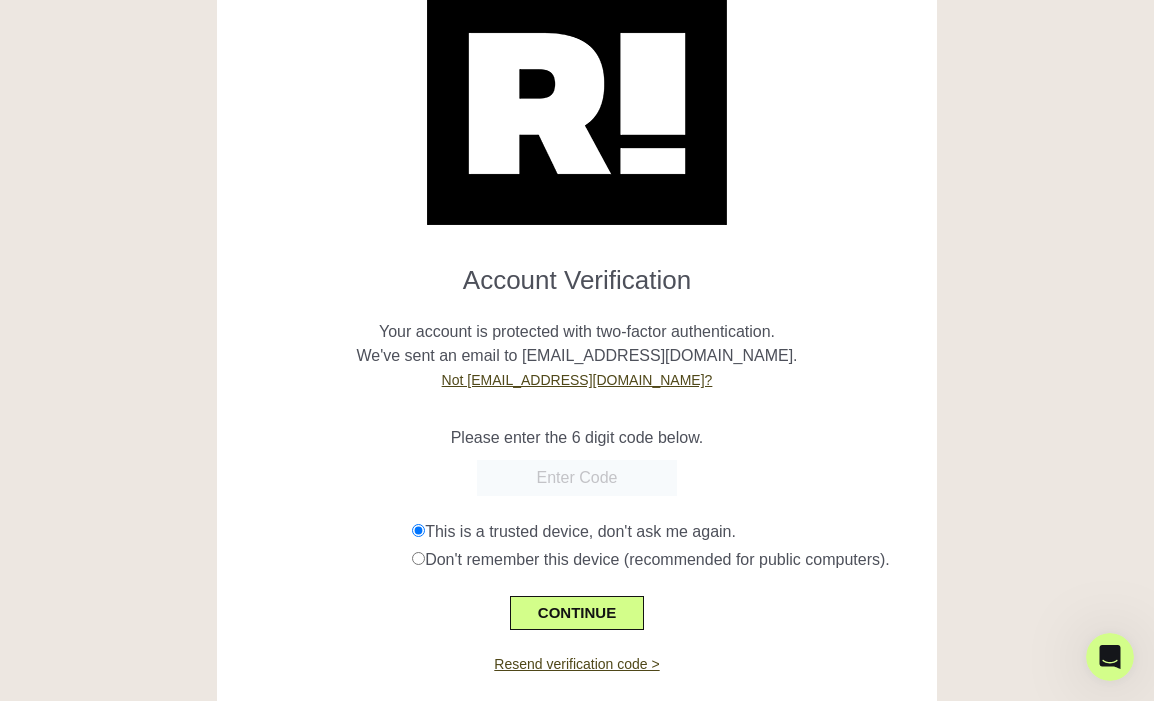 scroll, scrollTop: 106, scrollLeft: 0, axis: vertical 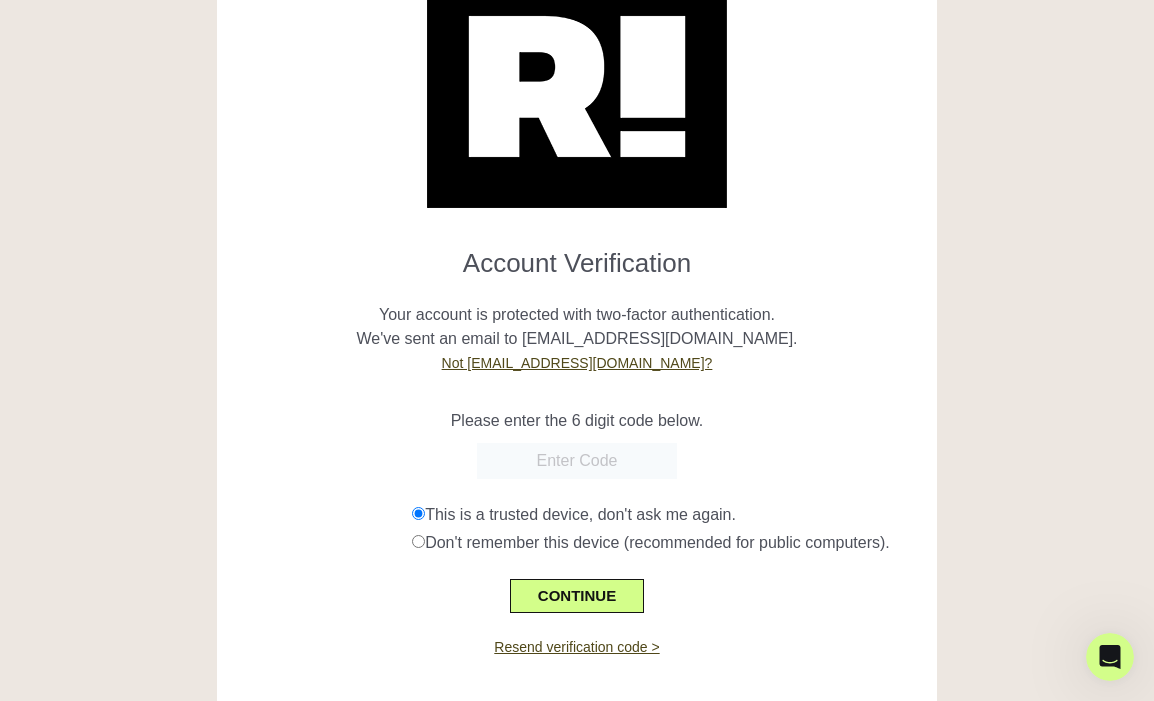 click on "Account Verification
Your account is protected with two-factor authentication.
We've sent an email to [EMAIL_ADDRESS][DOMAIN_NAME].
Not [EMAIL_ADDRESS][DOMAIN_NAME]?
Please enter the 6 digit code below.
This is a trusted device, don't ask me again.
Don't remember this device (recommended for public computers).
CONTINUE" at bounding box center [576, 422] 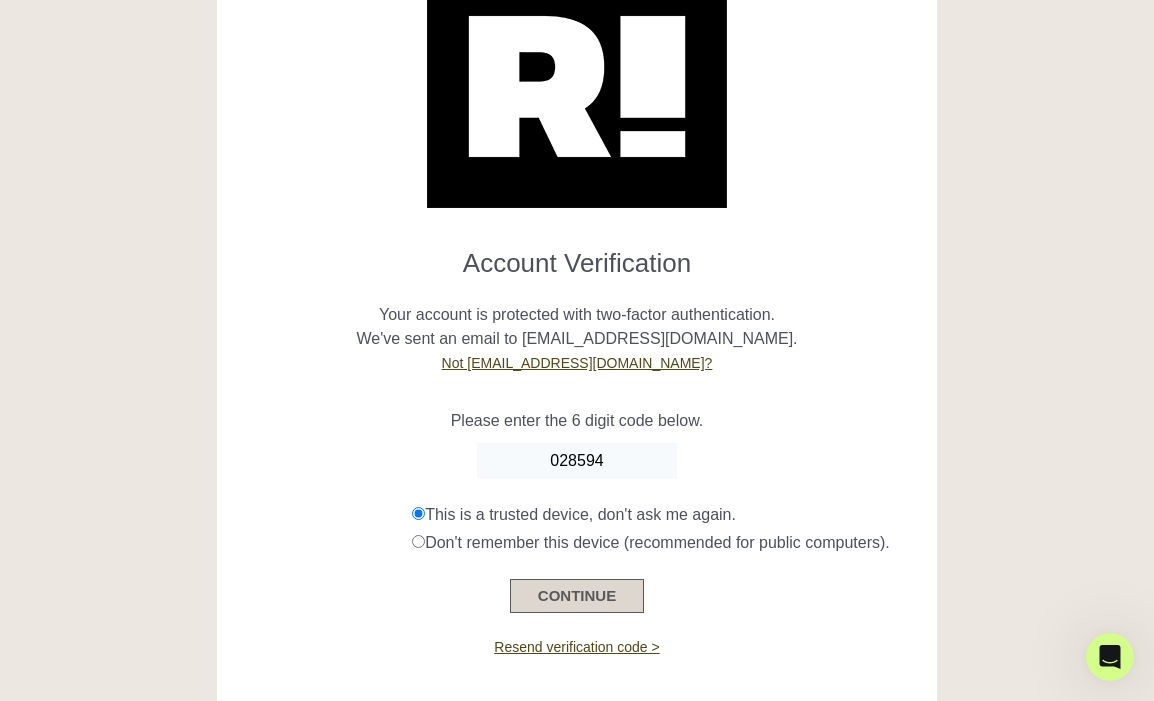 type on "028594" 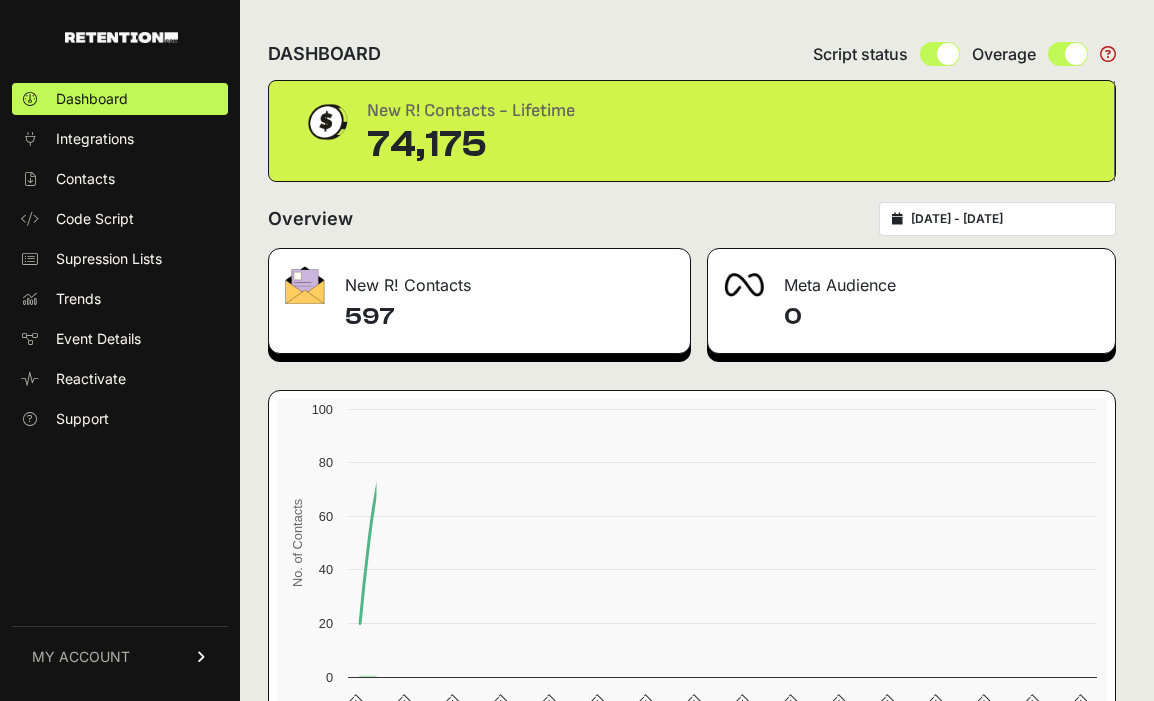scroll, scrollTop: 0, scrollLeft: 0, axis: both 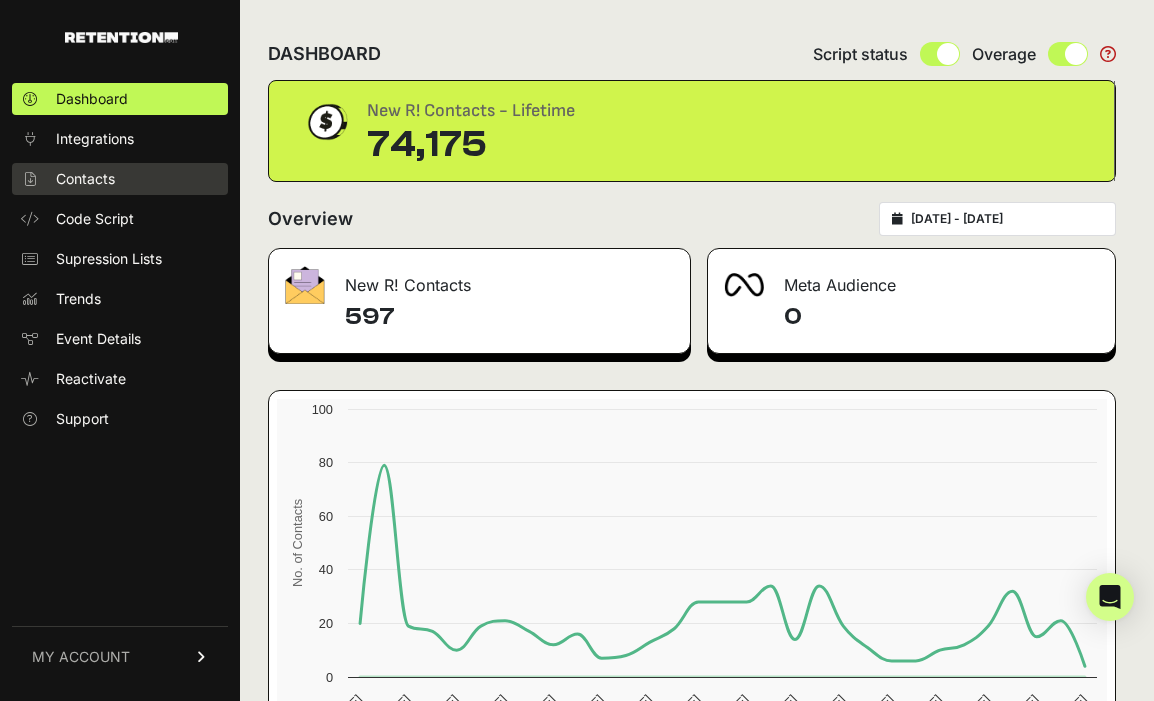 click on "Contacts" at bounding box center [85, 179] 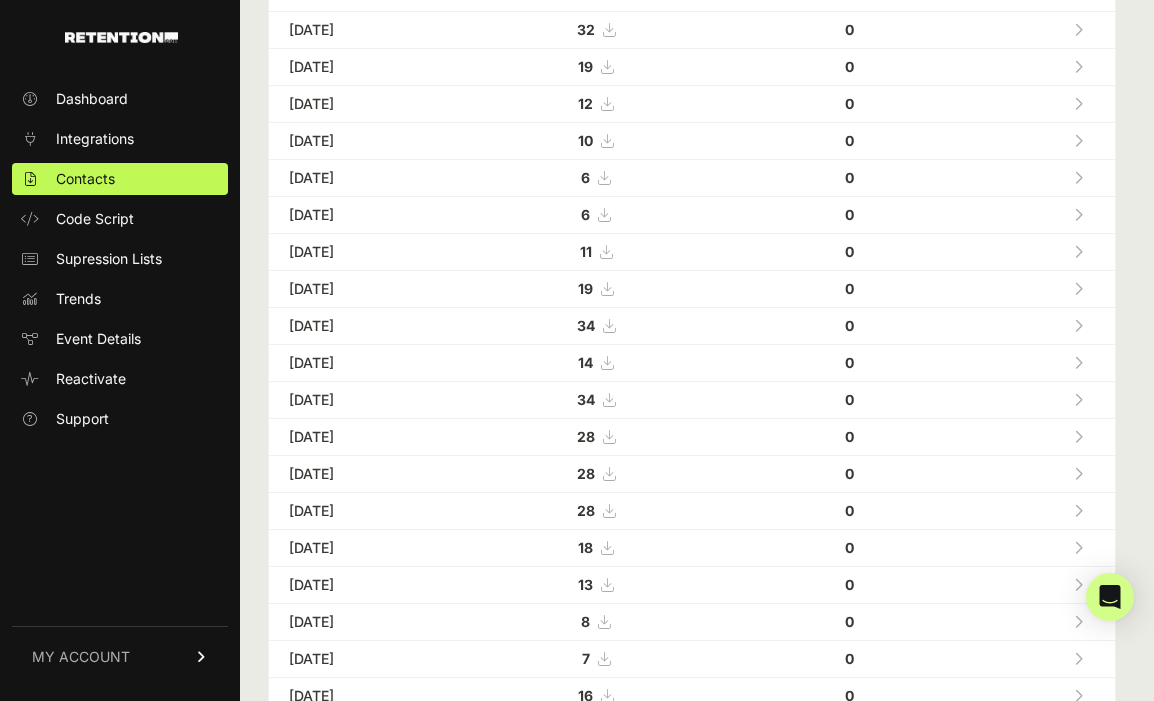 scroll, scrollTop: 0, scrollLeft: 0, axis: both 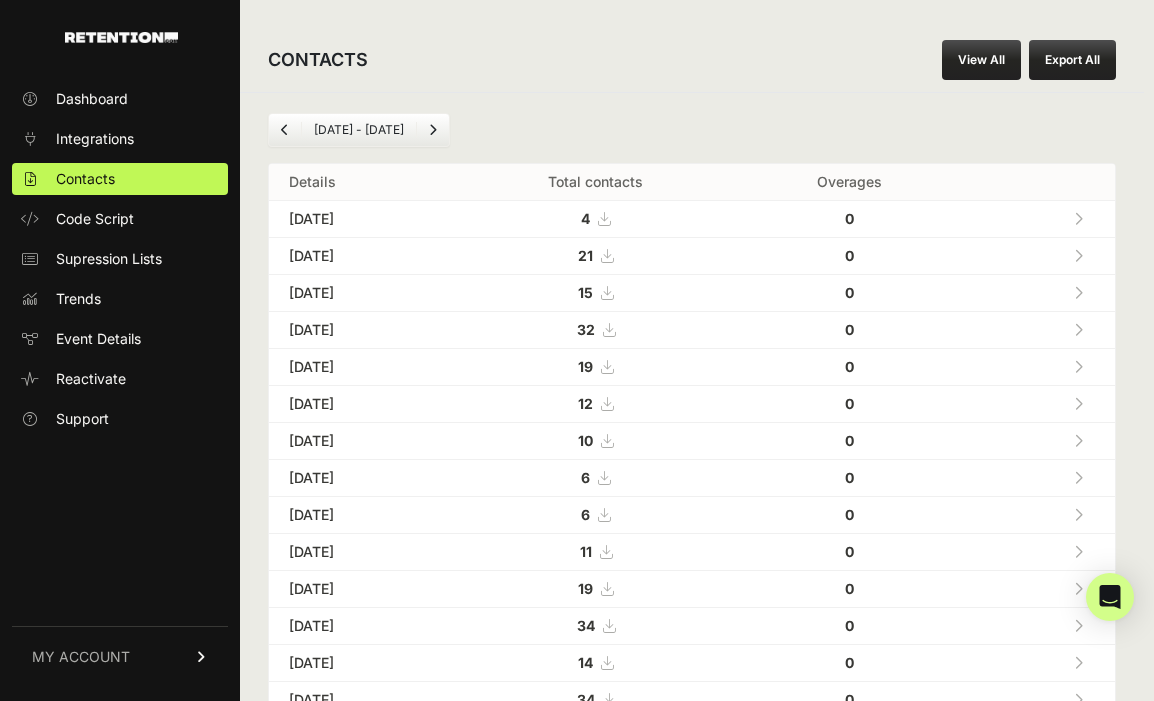 click at bounding box center [433, 129] 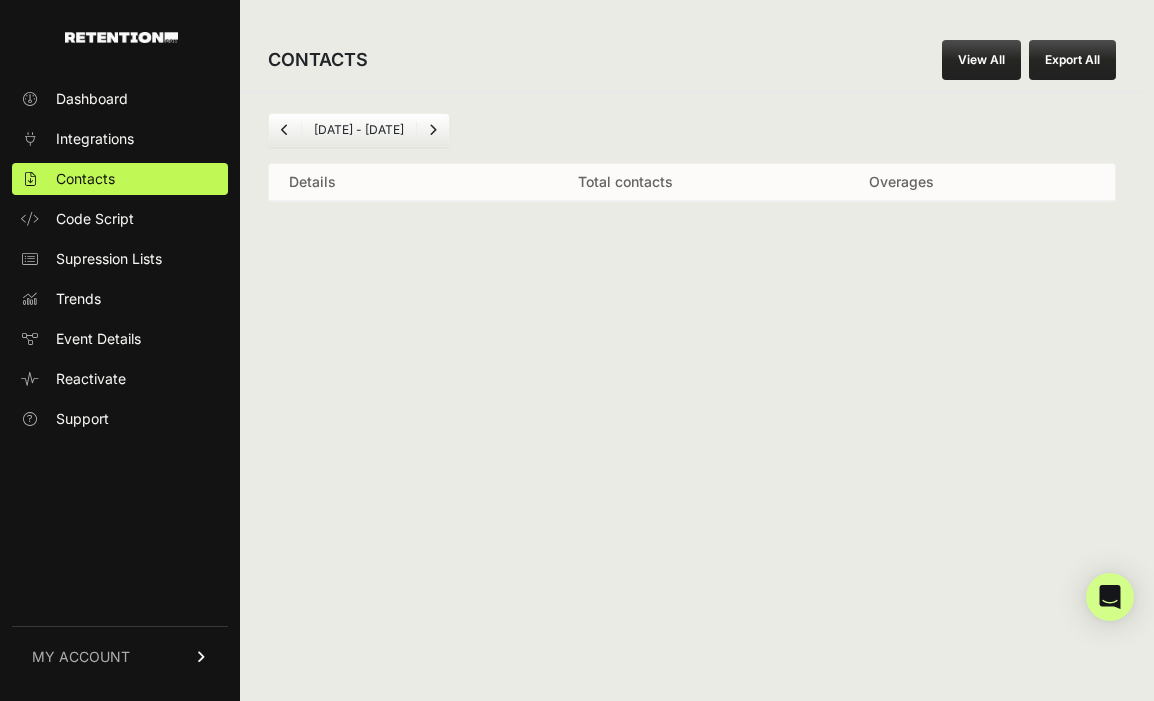 scroll, scrollTop: 0, scrollLeft: 0, axis: both 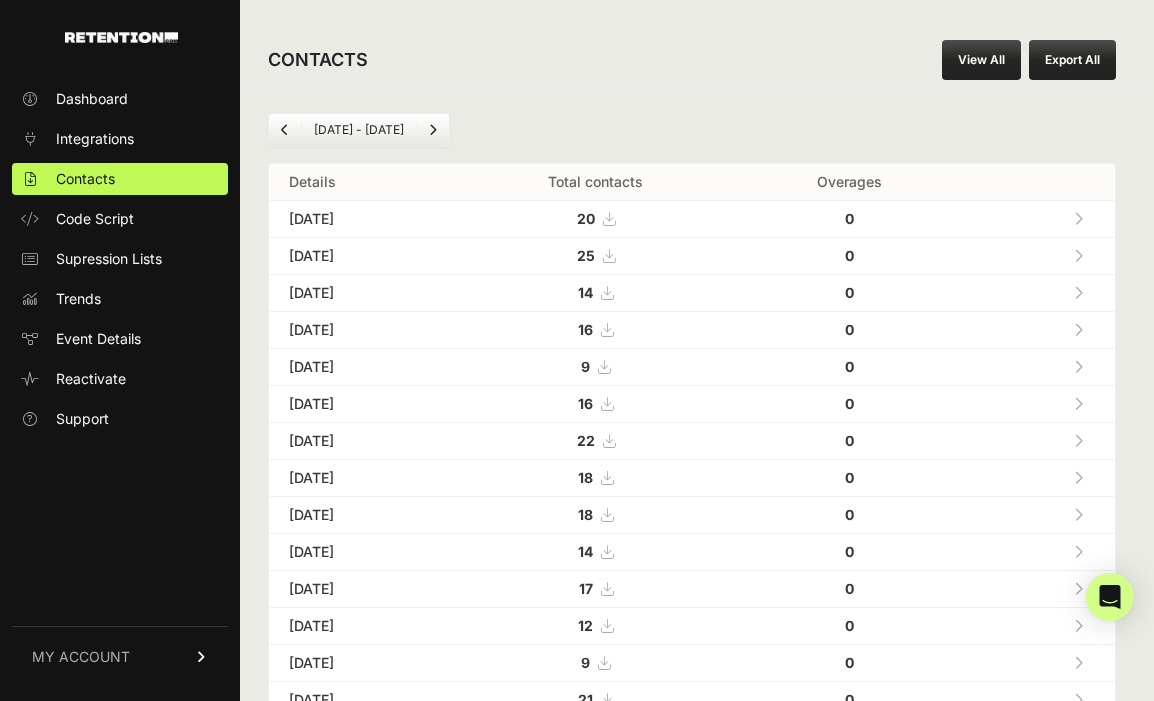 click at bounding box center (285, 130) 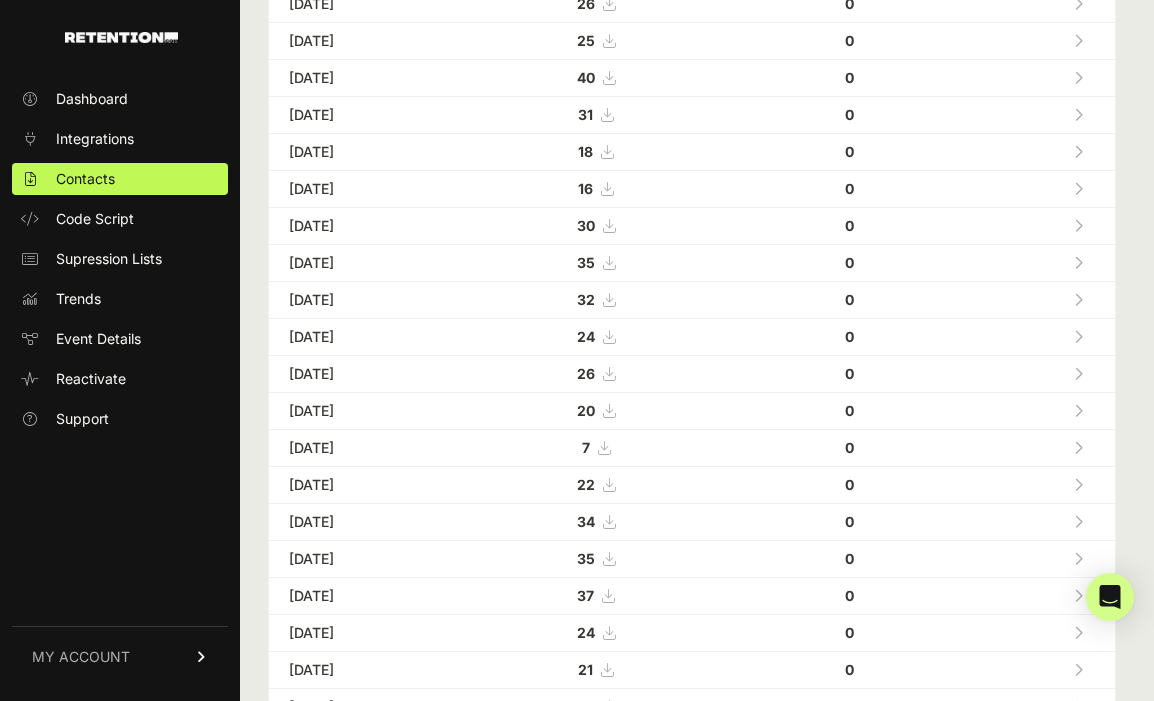 scroll, scrollTop: 696, scrollLeft: 0, axis: vertical 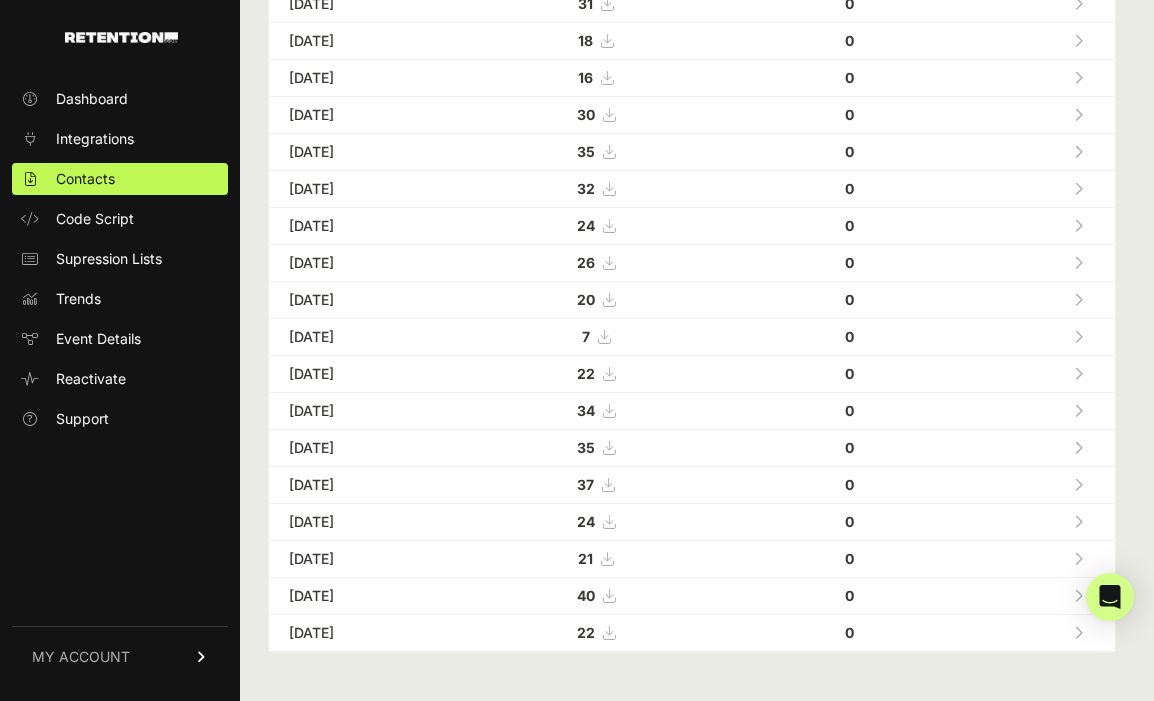 click at bounding box center (609, 596) 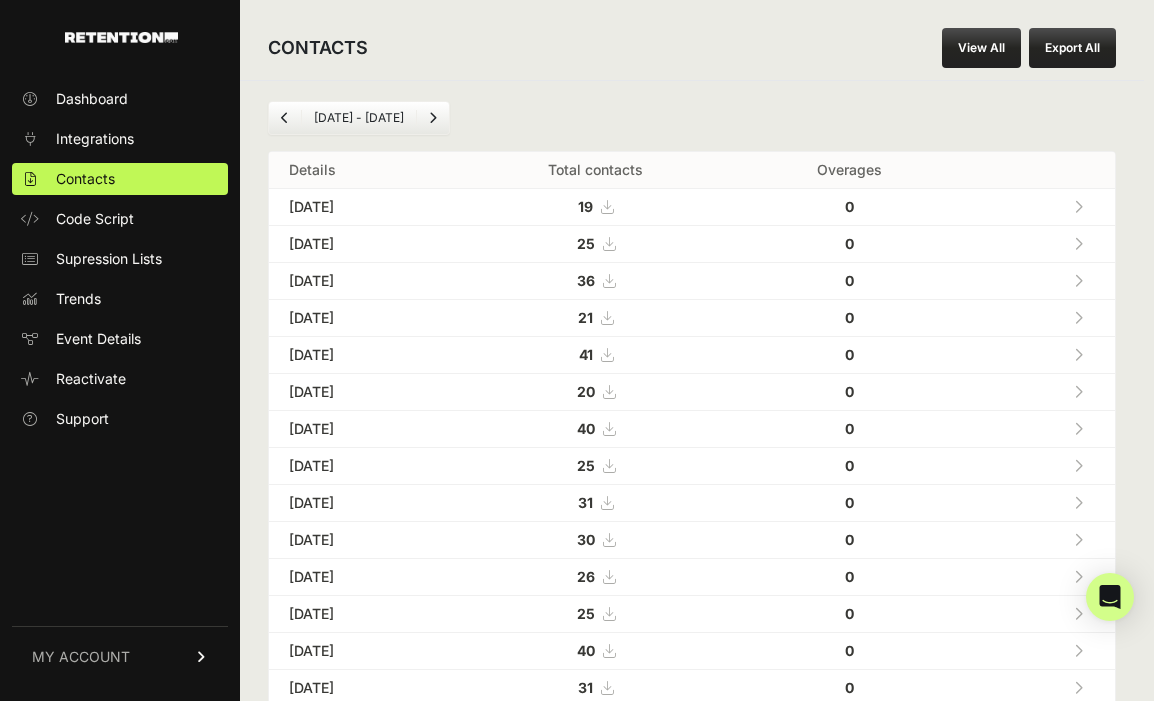 scroll, scrollTop: 7, scrollLeft: 0, axis: vertical 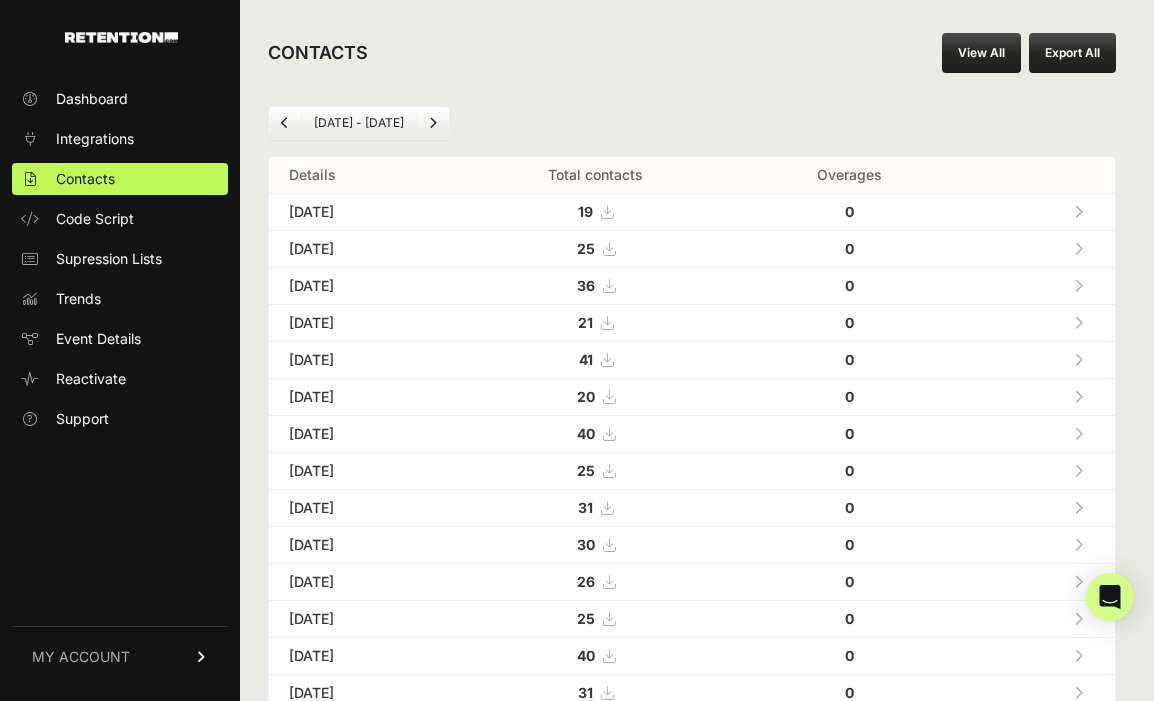 click at bounding box center (609, 656) 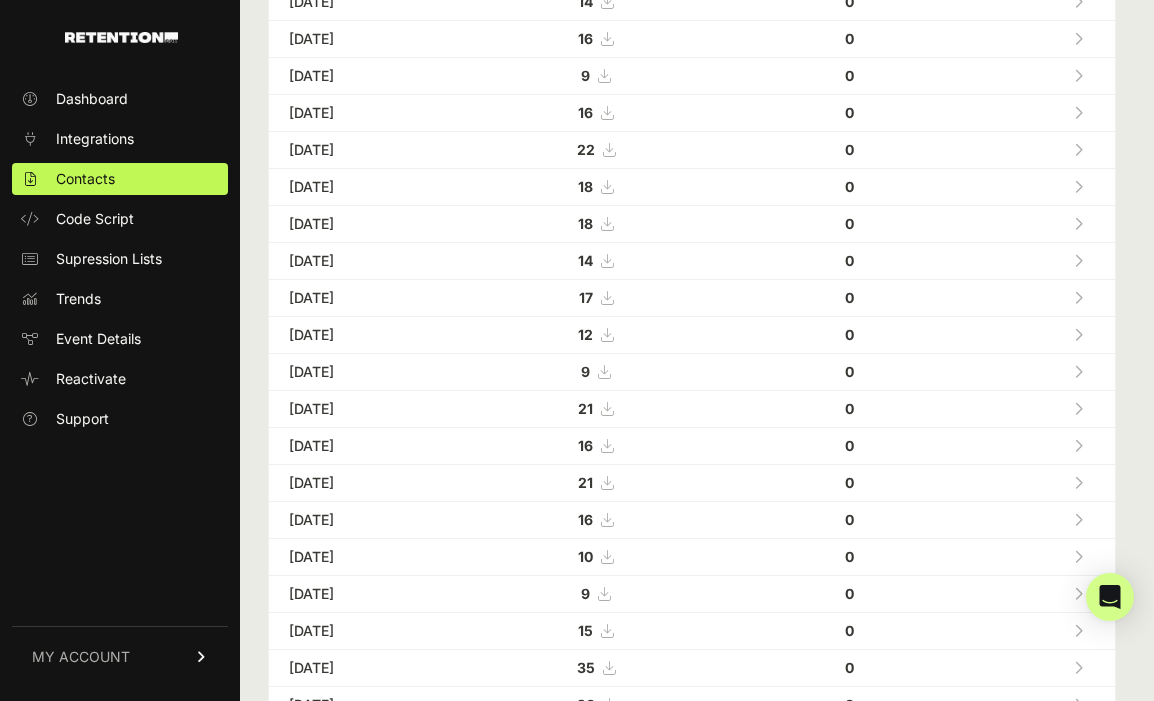 scroll, scrollTop: 733, scrollLeft: 0, axis: vertical 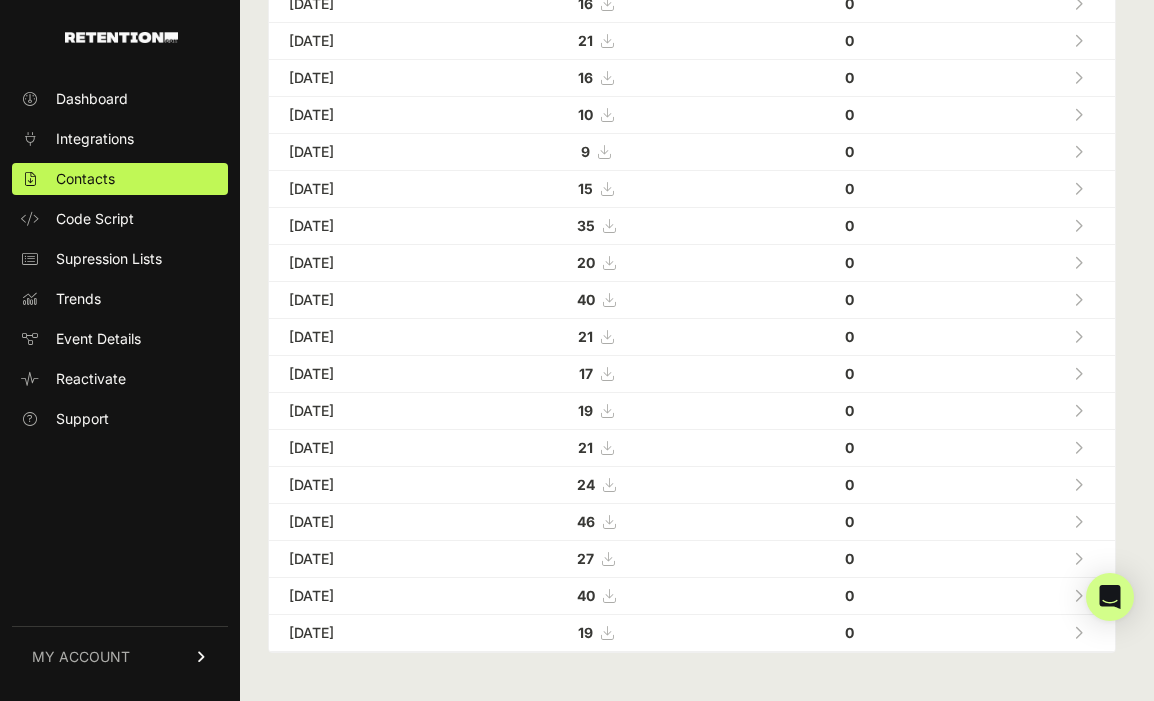 click at bounding box center (609, 596) 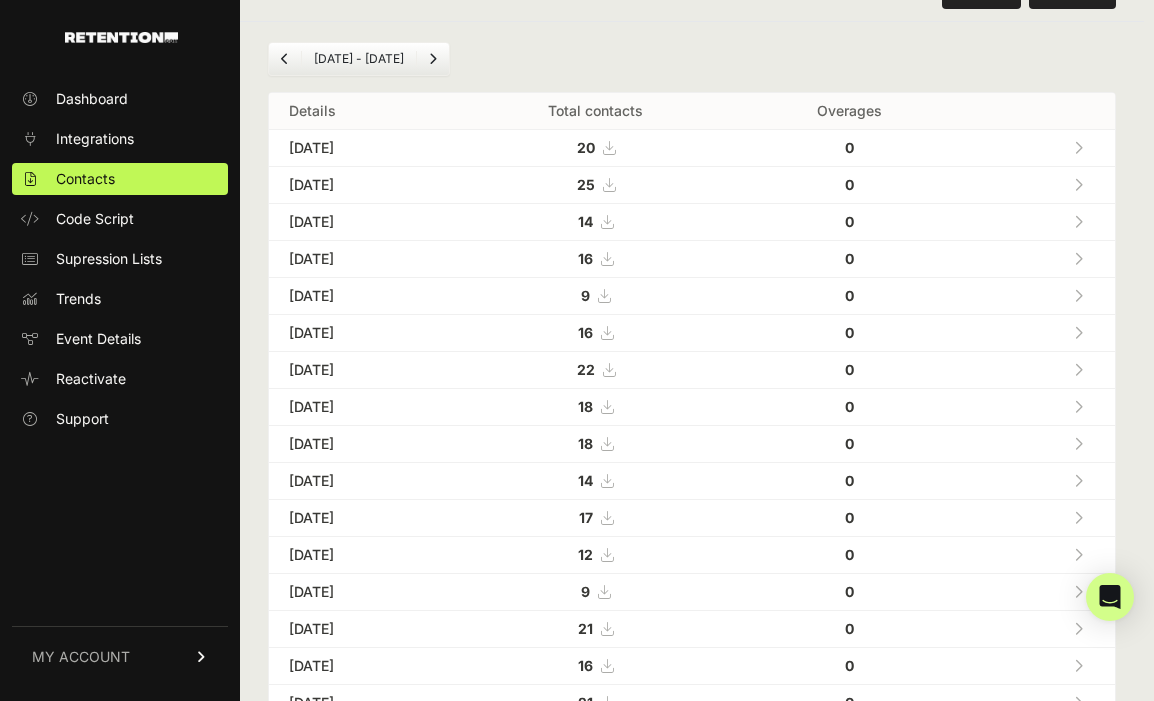 scroll, scrollTop: 59, scrollLeft: 0, axis: vertical 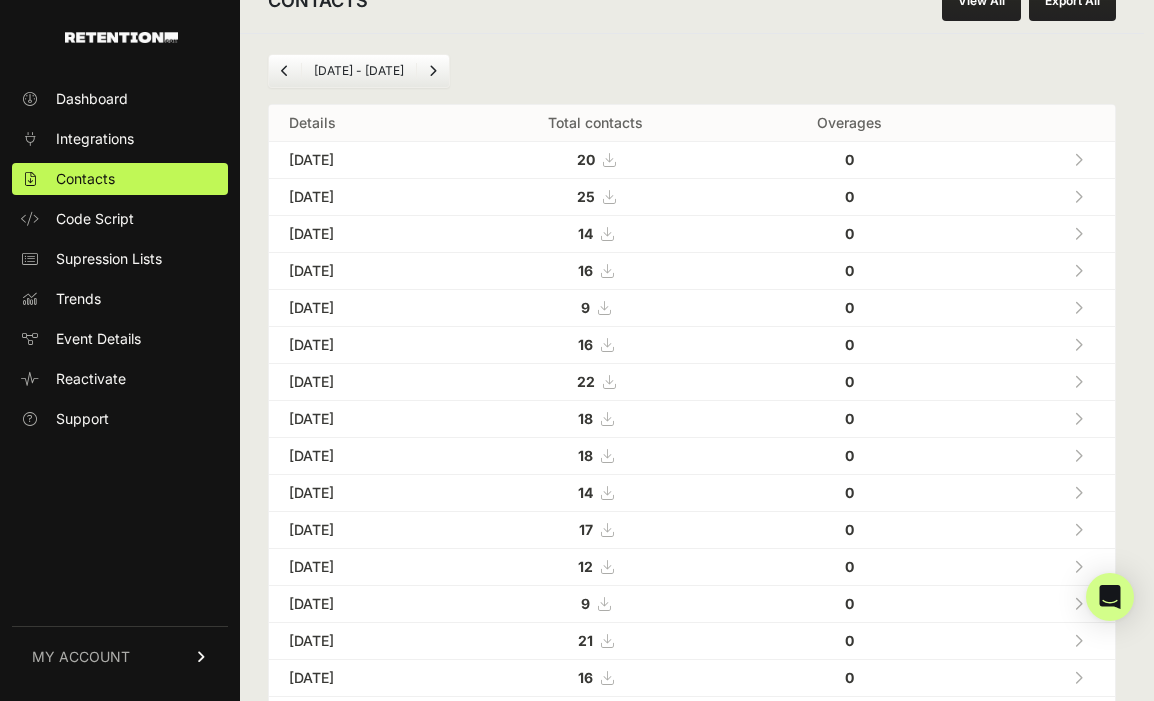 click at bounding box center (607, 641) 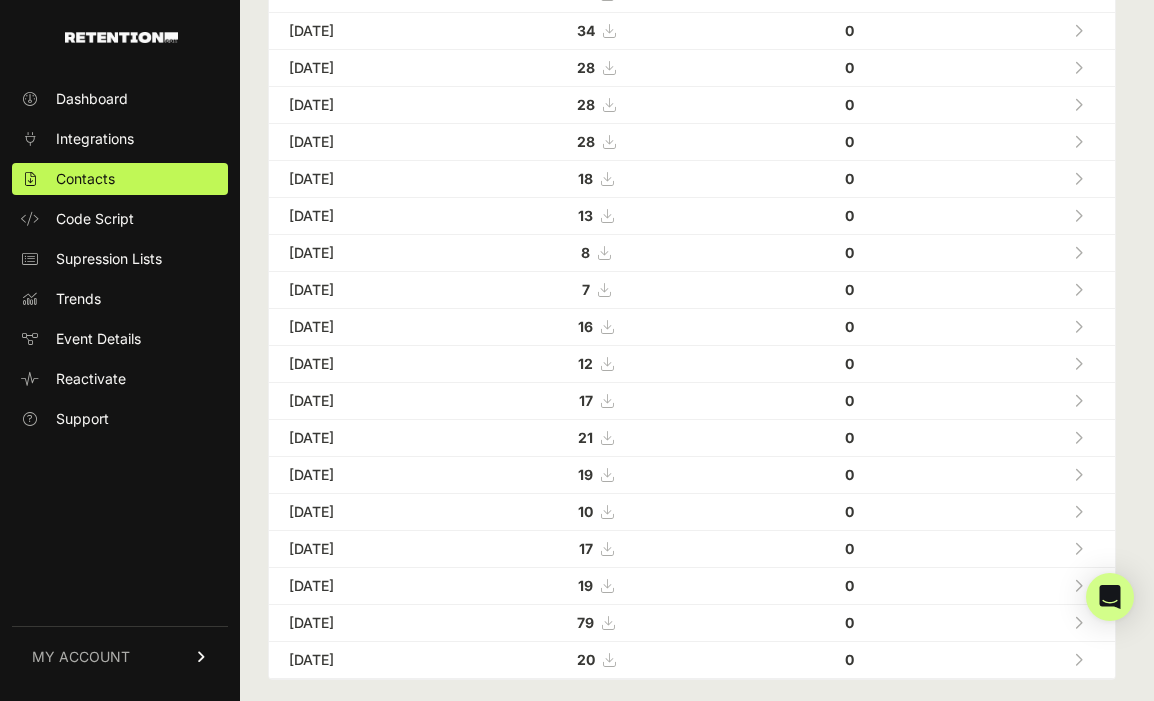 scroll, scrollTop: 696, scrollLeft: 0, axis: vertical 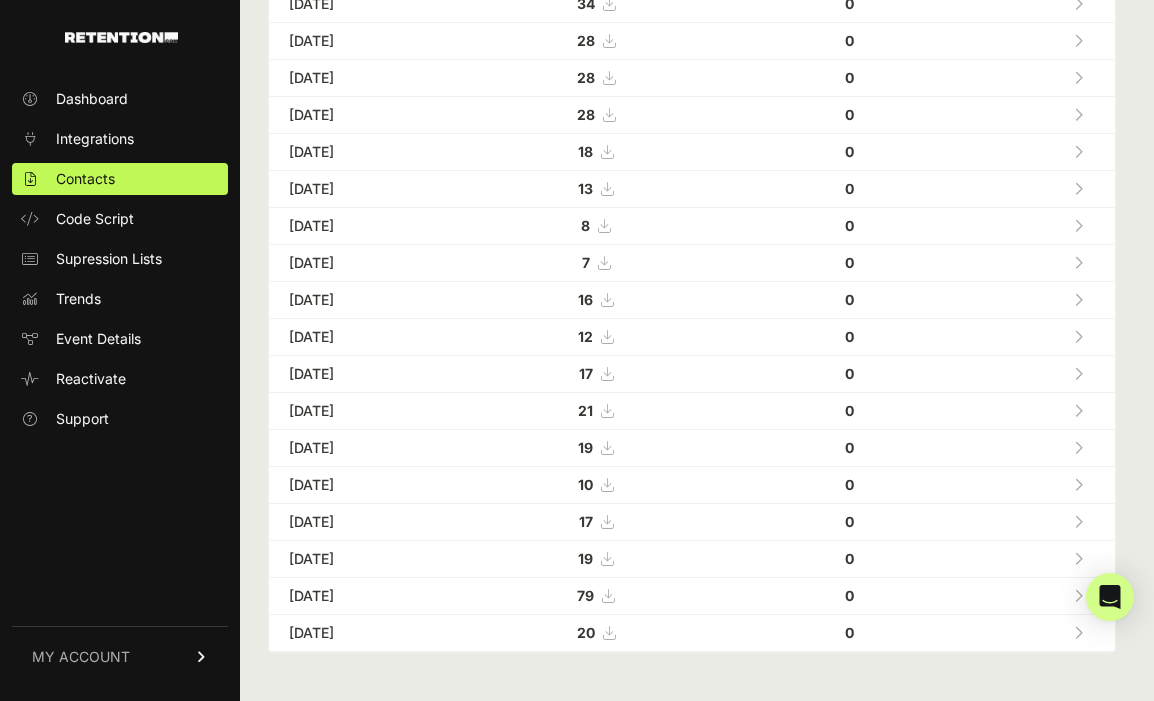 click at bounding box center [608, 596] 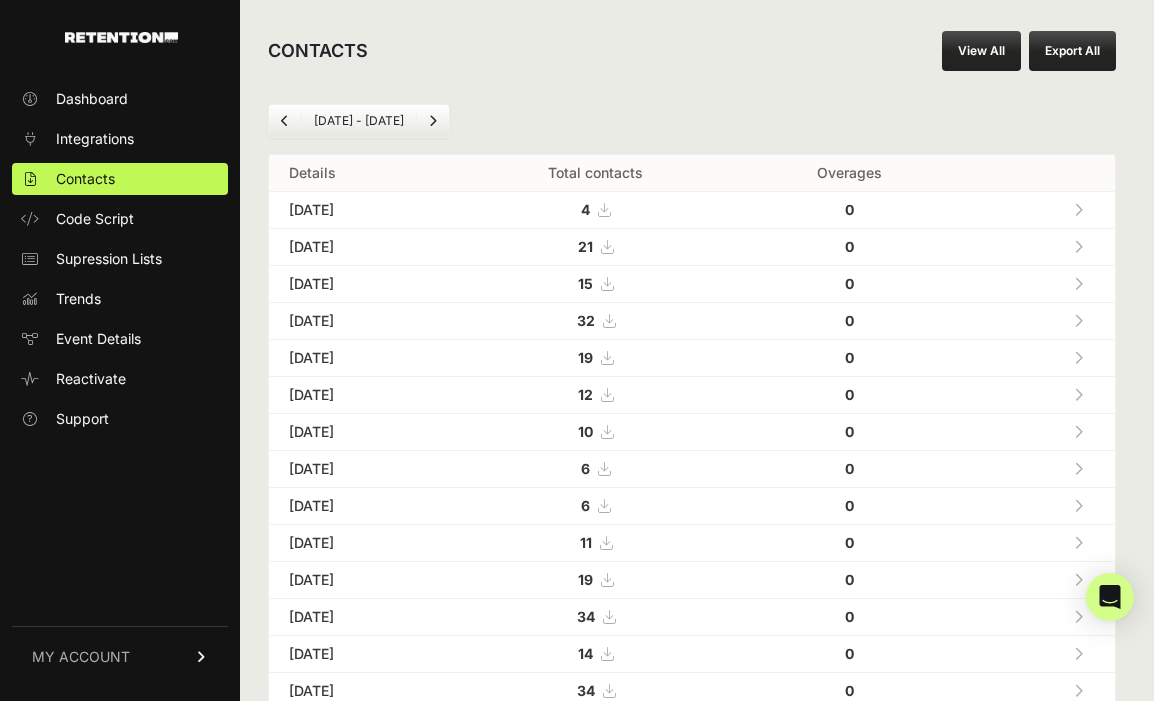 scroll, scrollTop: 6, scrollLeft: 0, axis: vertical 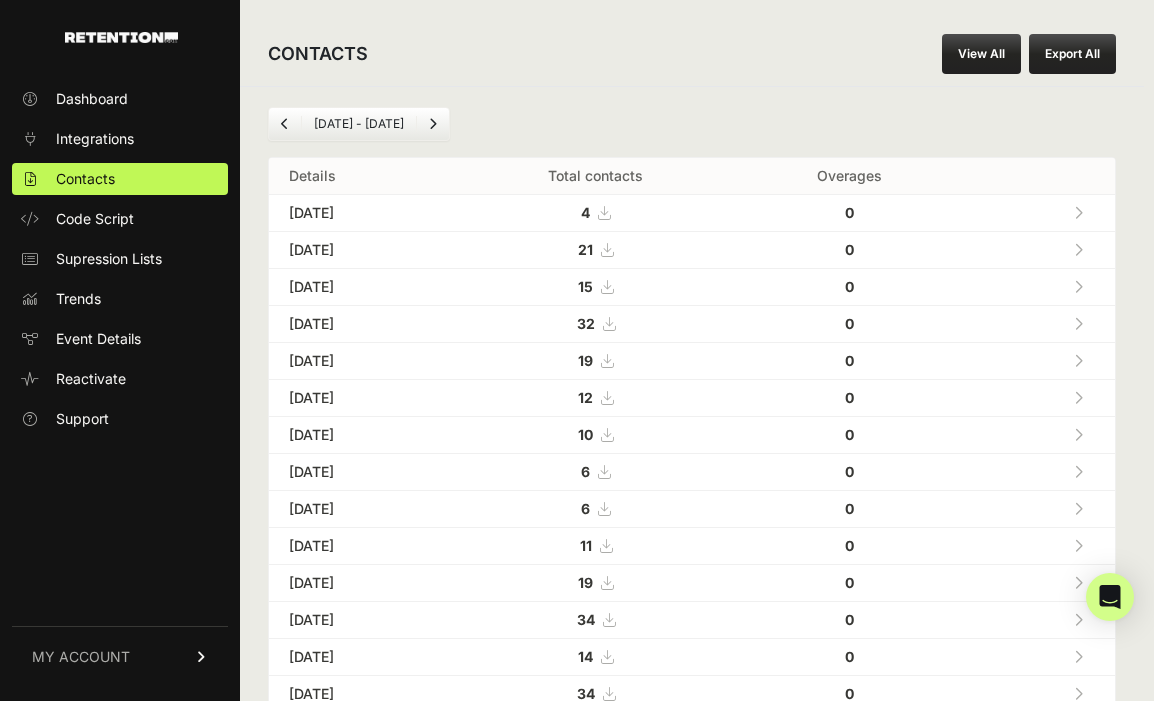 click at bounding box center (607, 657) 